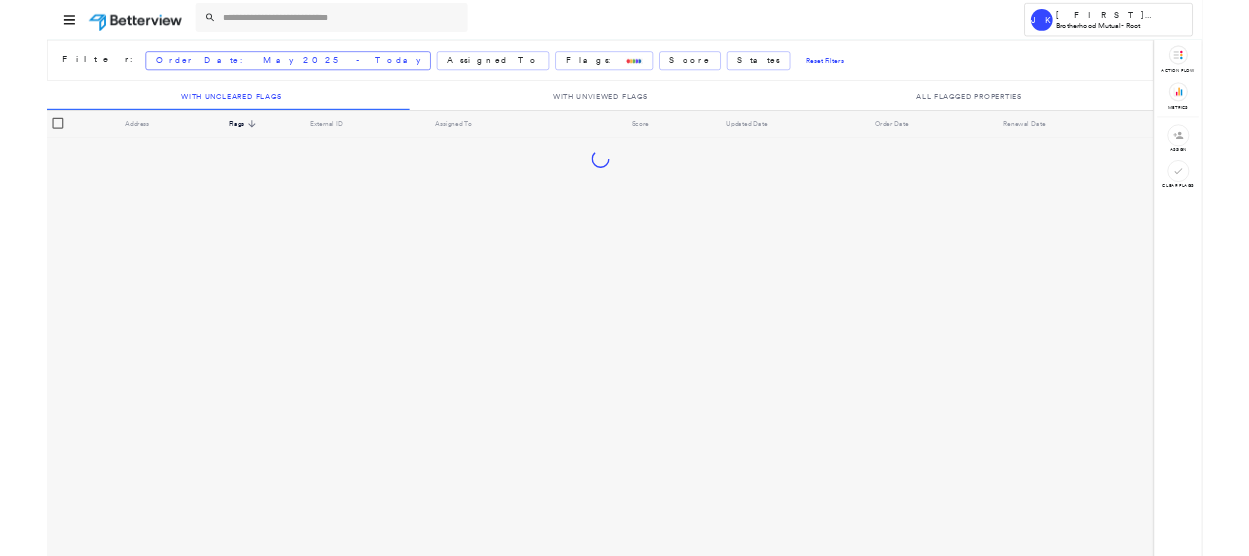 scroll, scrollTop: 0, scrollLeft: 0, axis: both 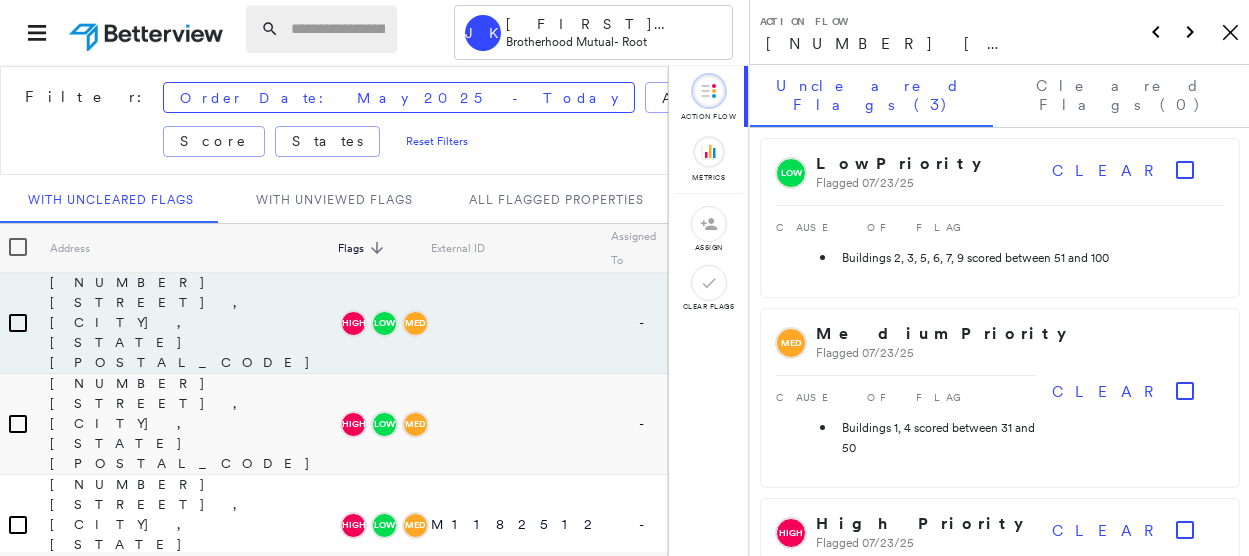 click at bounding box center (338, 29) 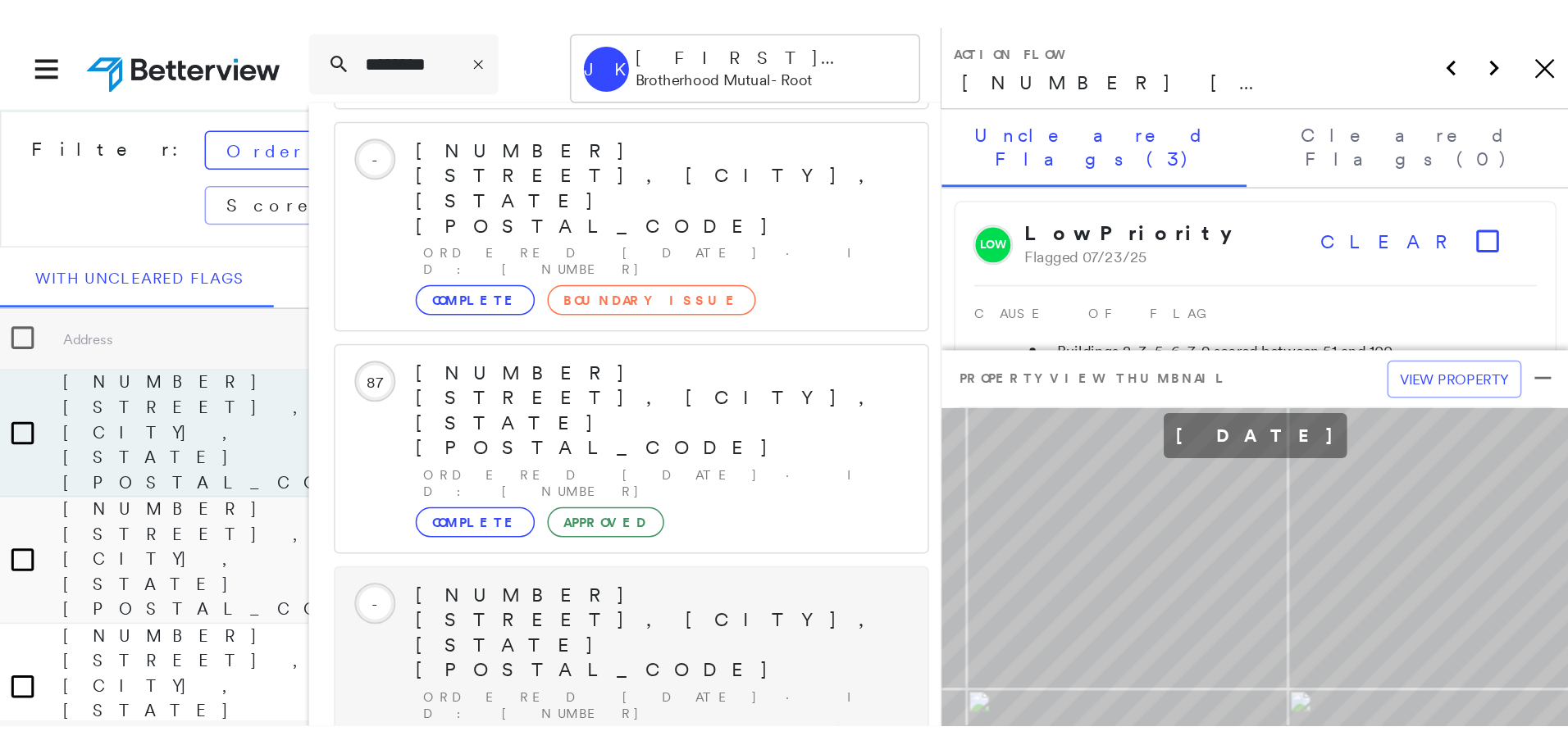 scroll, scrollTop: 206, scrollLeft: 0, axis: vertical 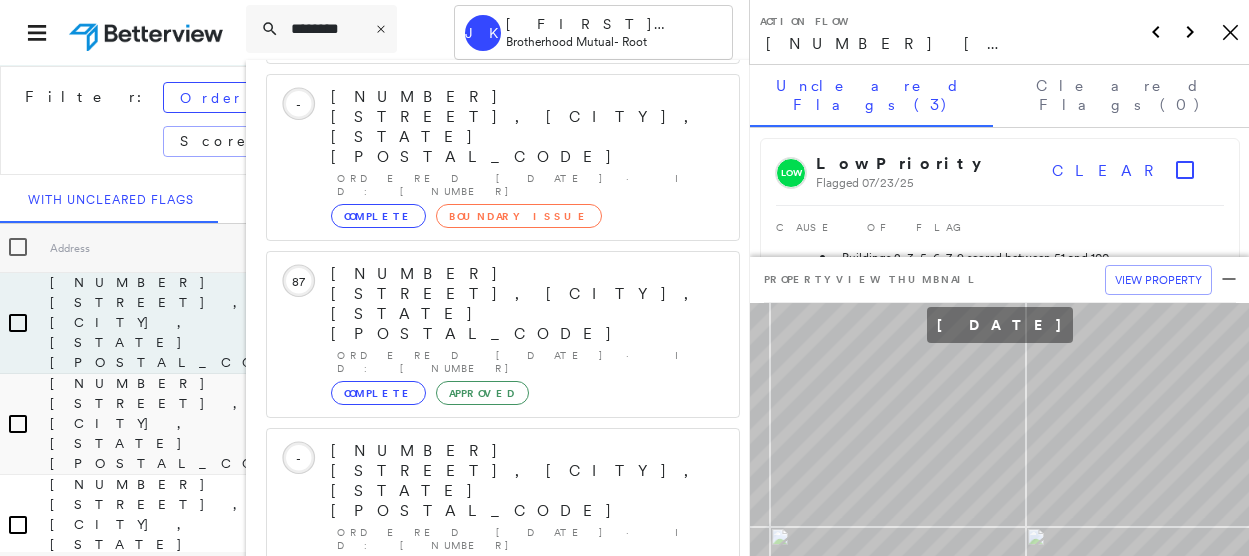 type on "********" 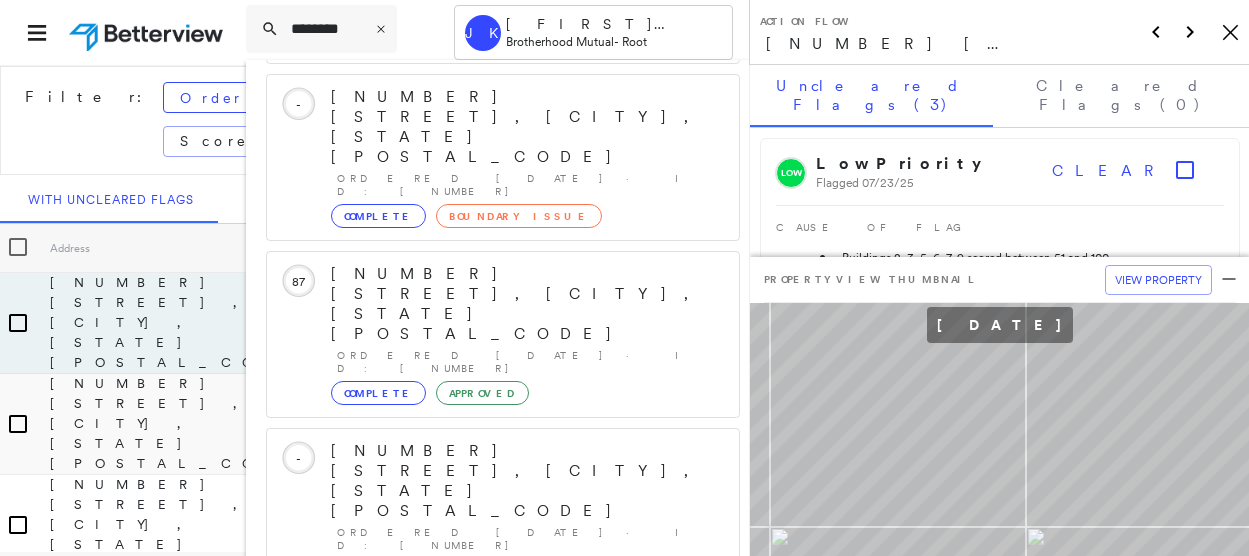 click on "1309 Opequon Ave, Winchester, VA 22601" at bounding box center (491, 908) 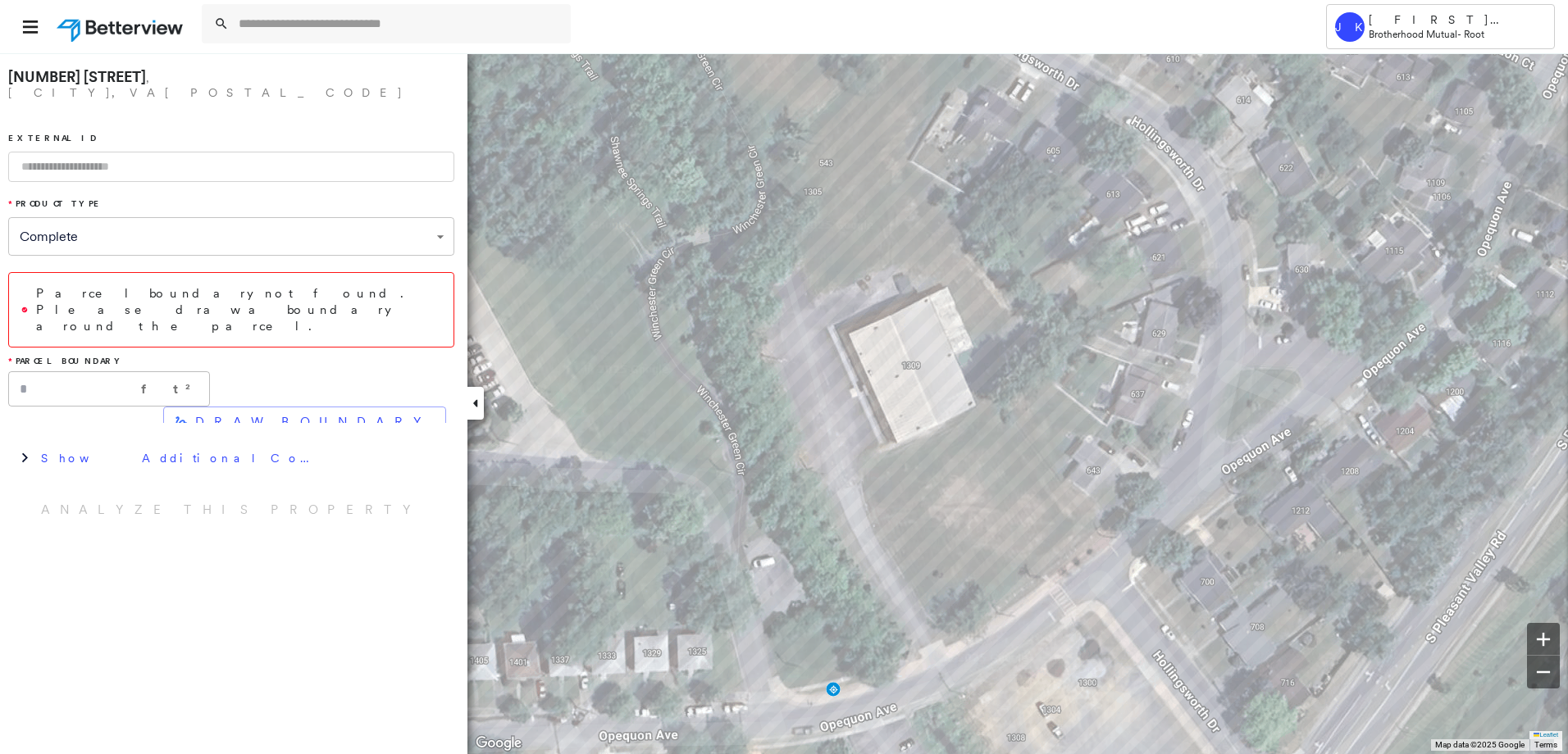 click at bounding box center (231, 166) 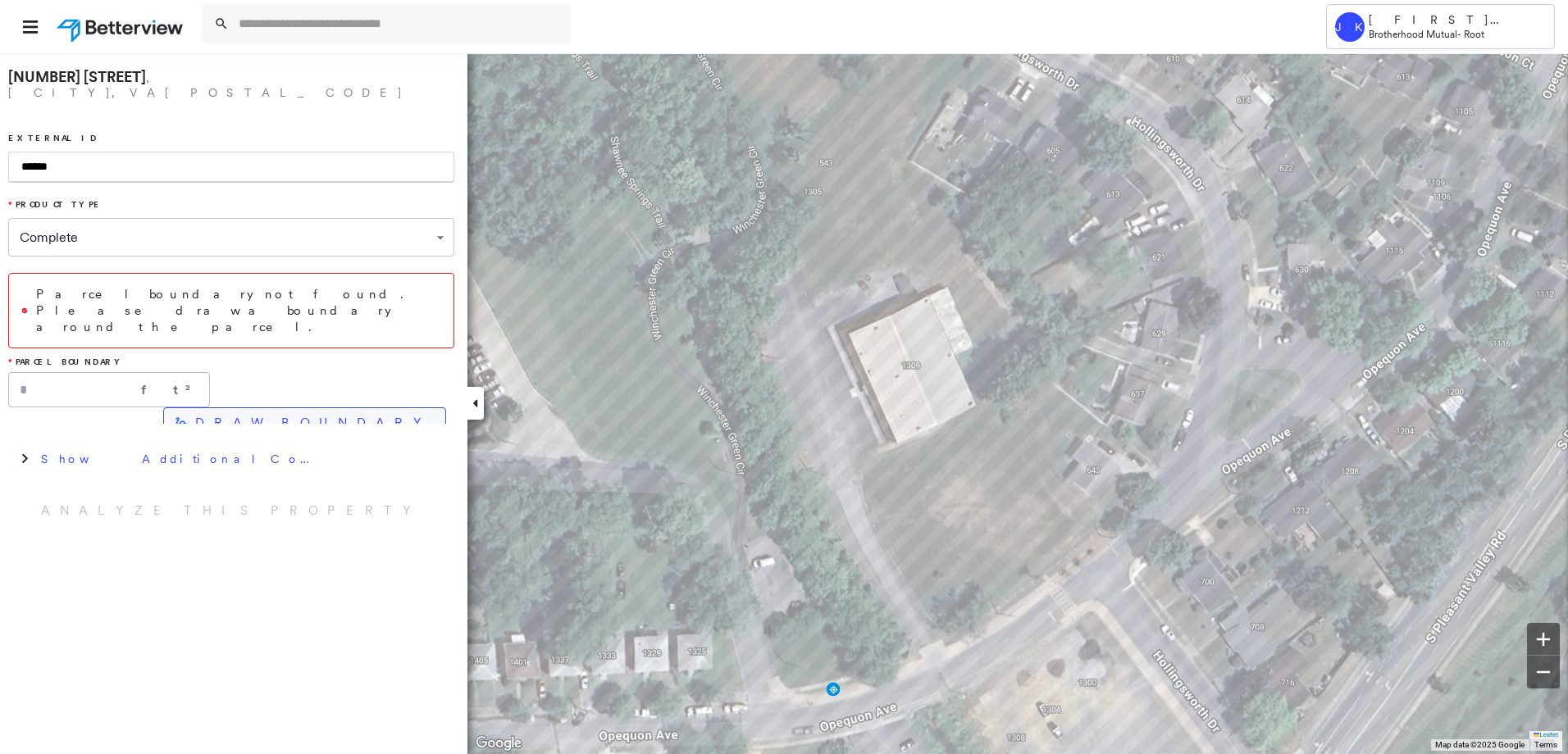 type on "******" 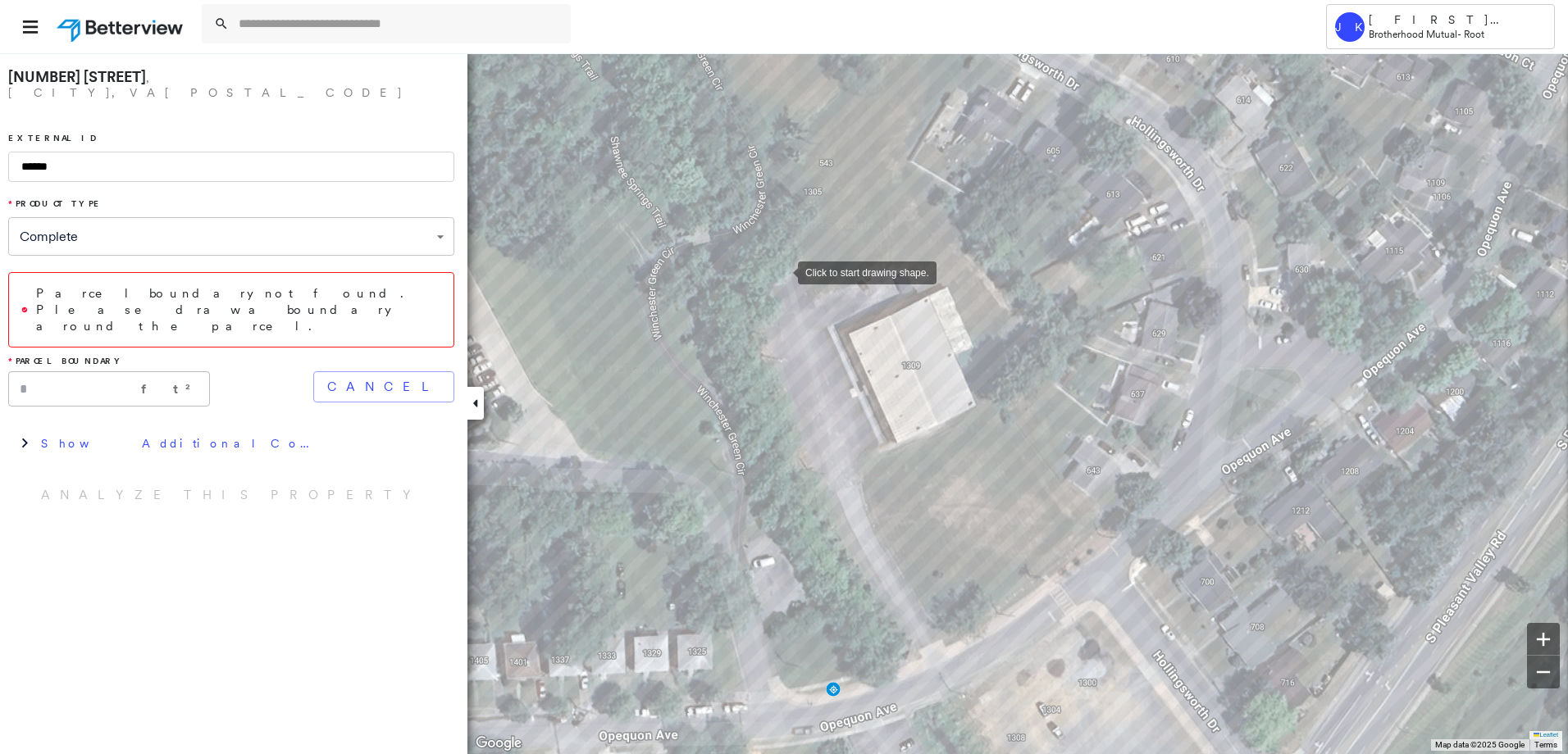 click at bounding box center (782, 271) 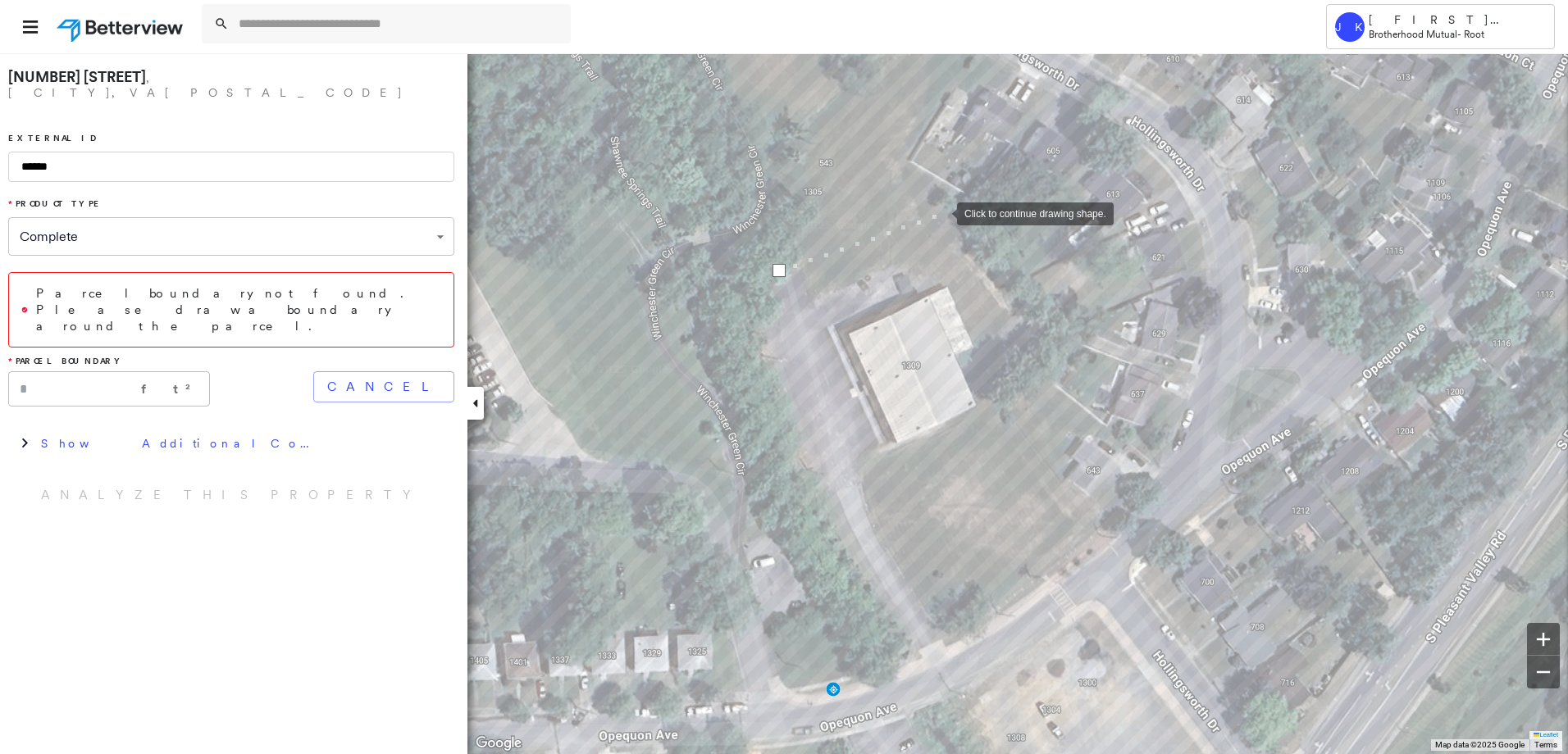 click at bounding box center (941, 212) 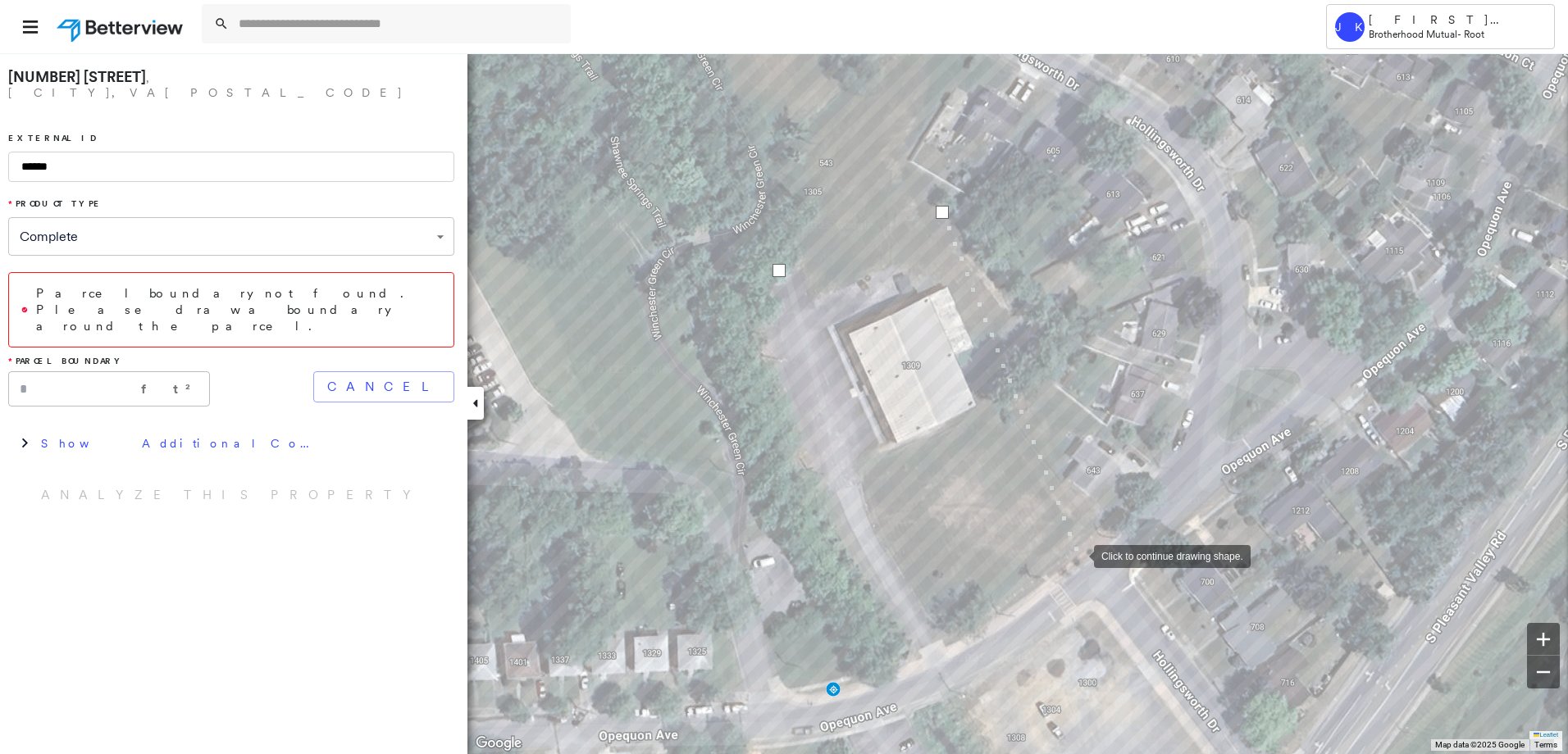 click at bounding box center [1078, 555] 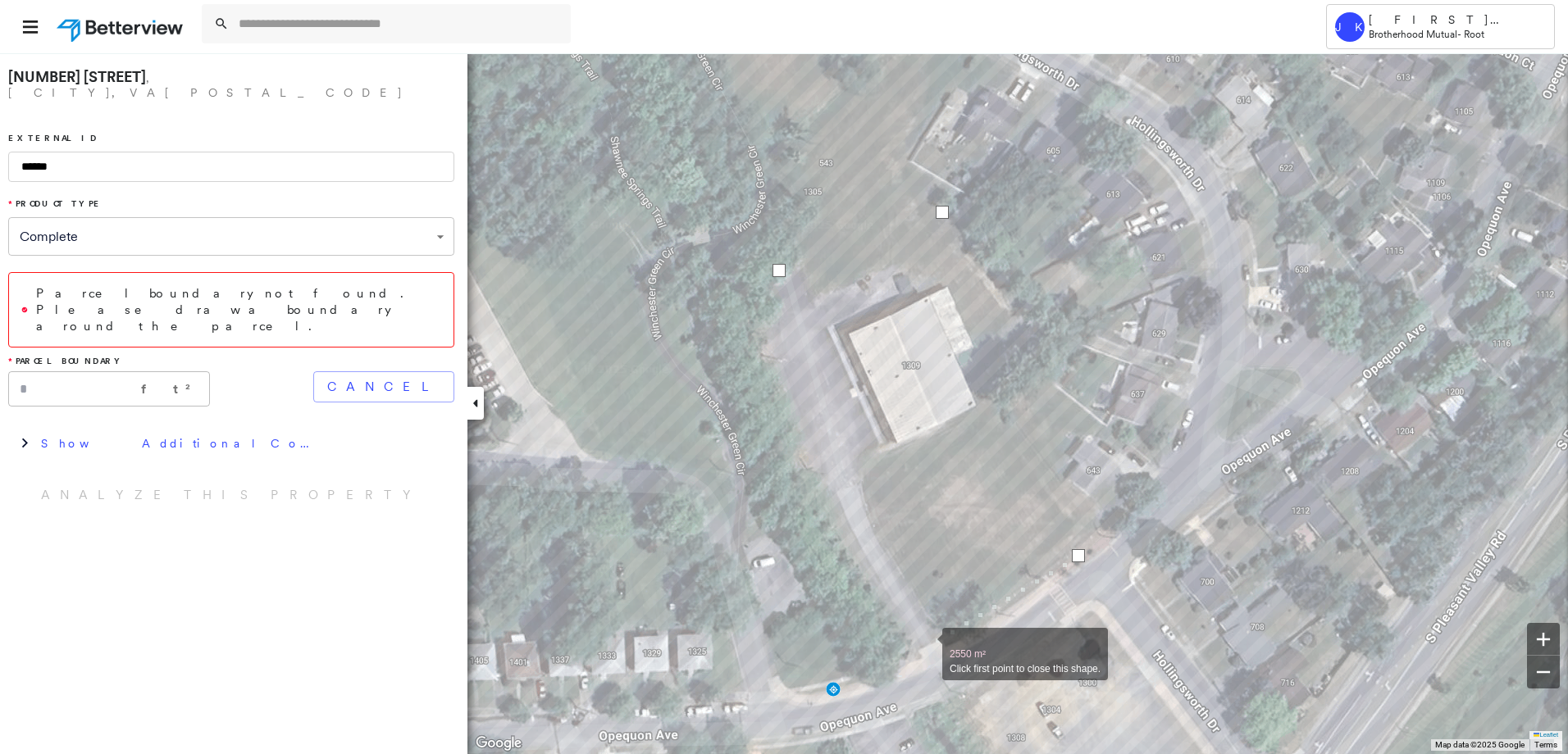 click at bounding box center (926, 645) 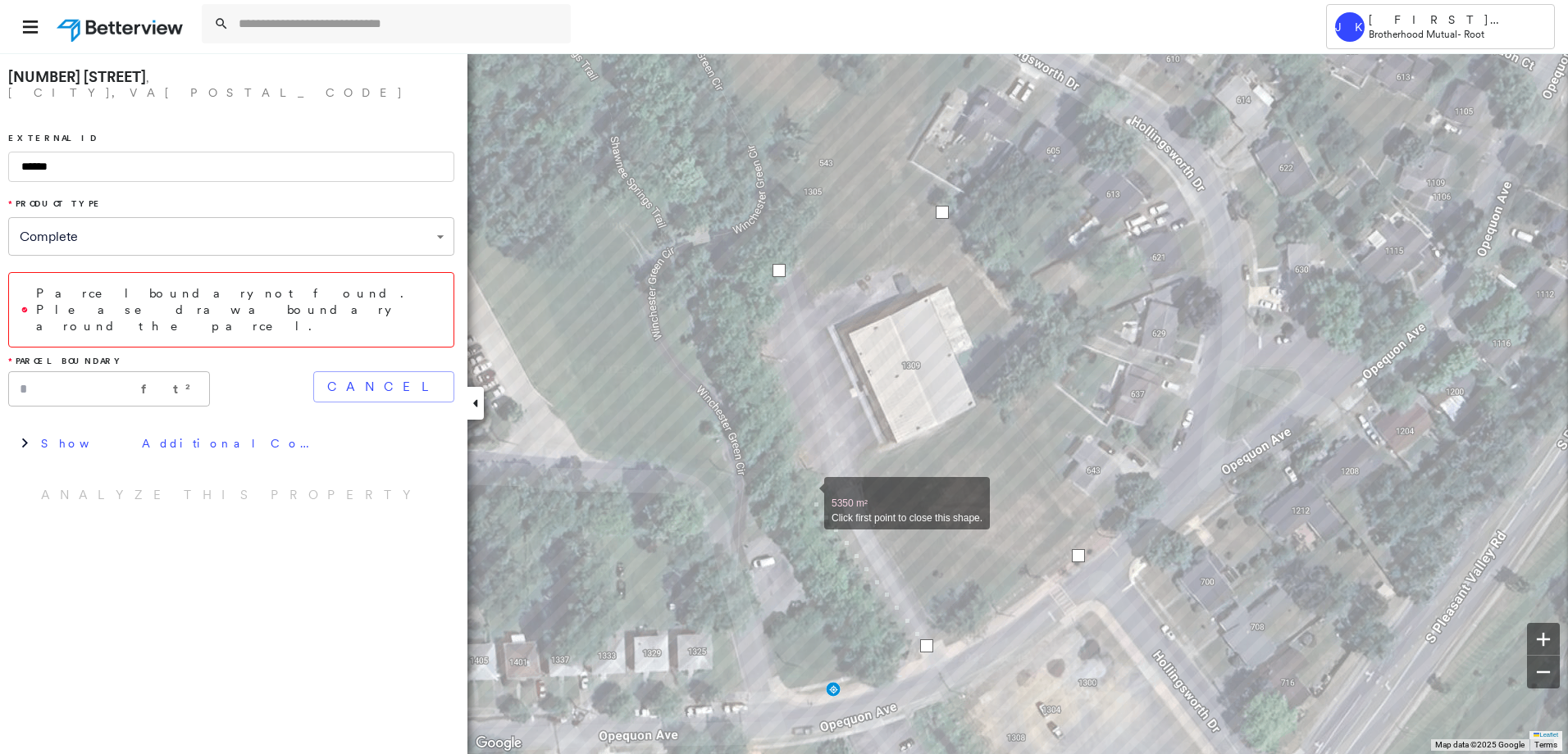click at bounding box center [808, 494] 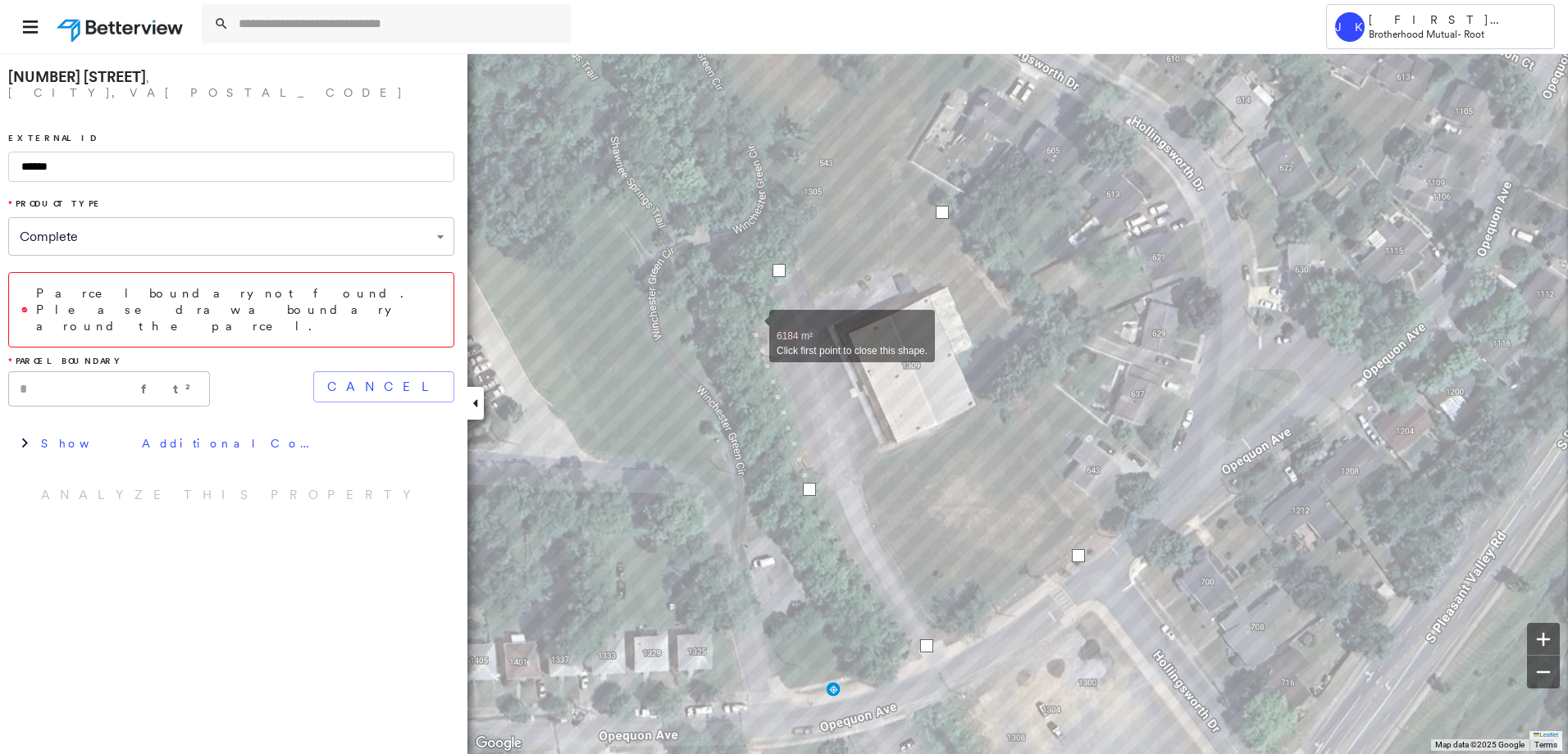 click at bounding box center [753, 327] 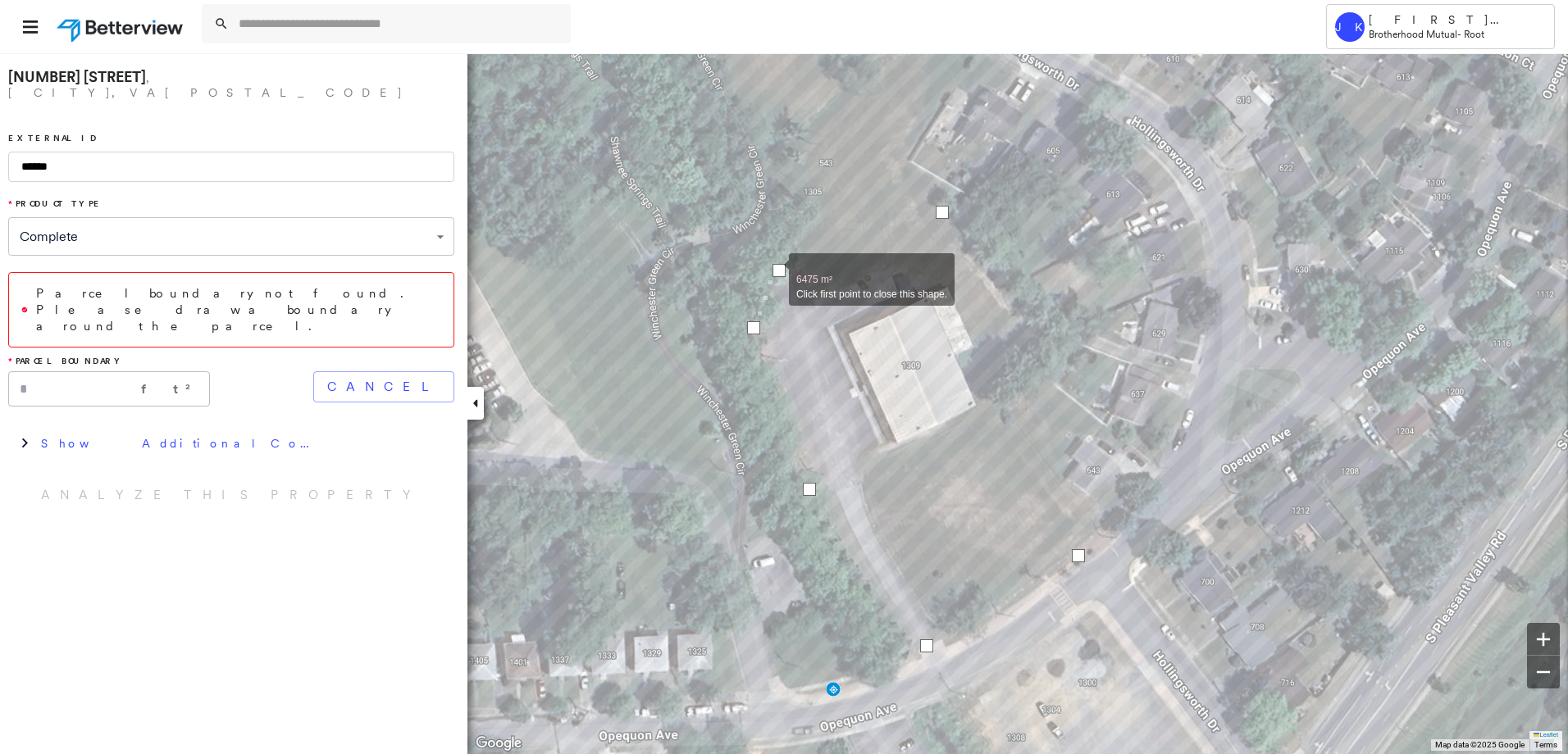 click at bounding box center (779, 270) 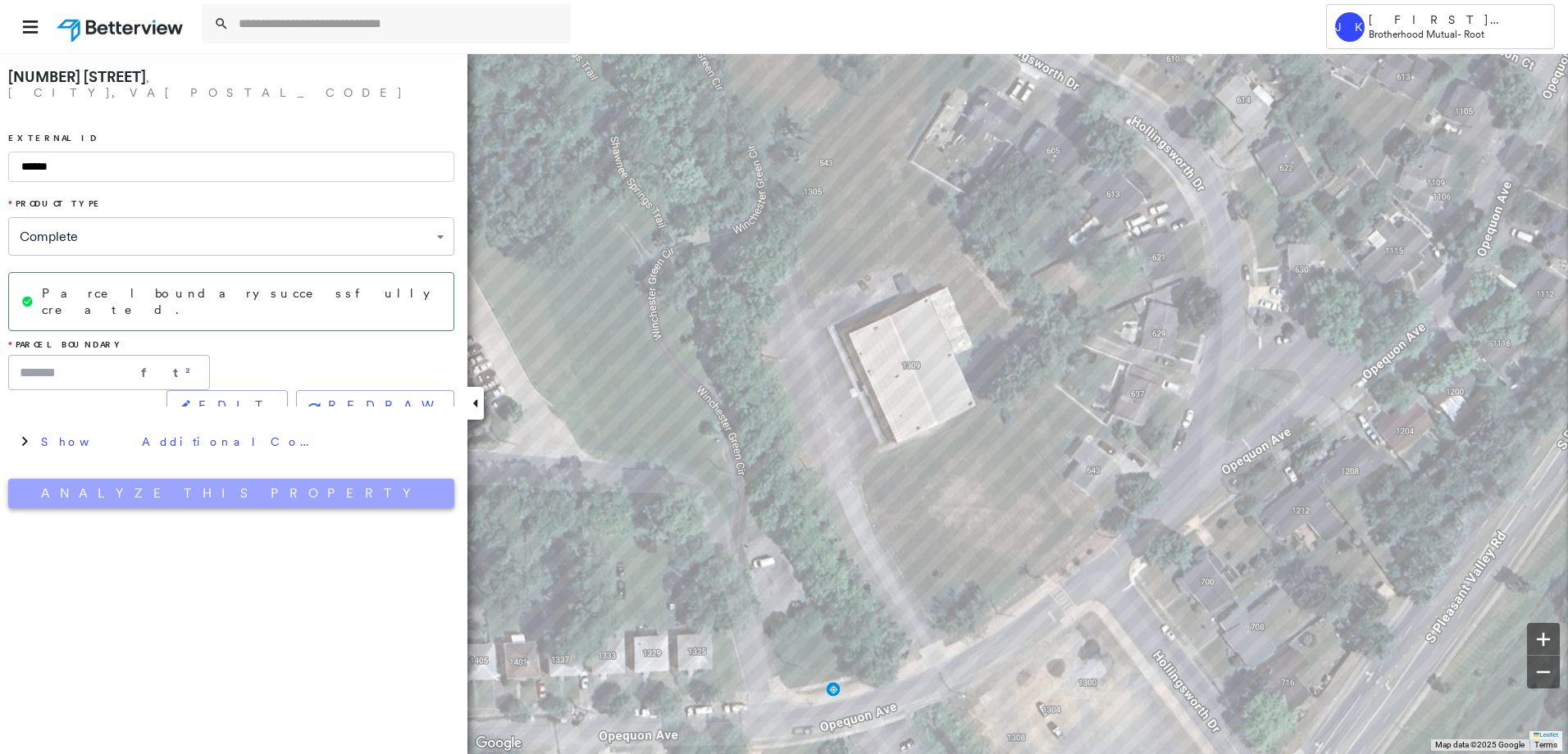 click on "Analyze This Property" at bounding box center [231, 493] 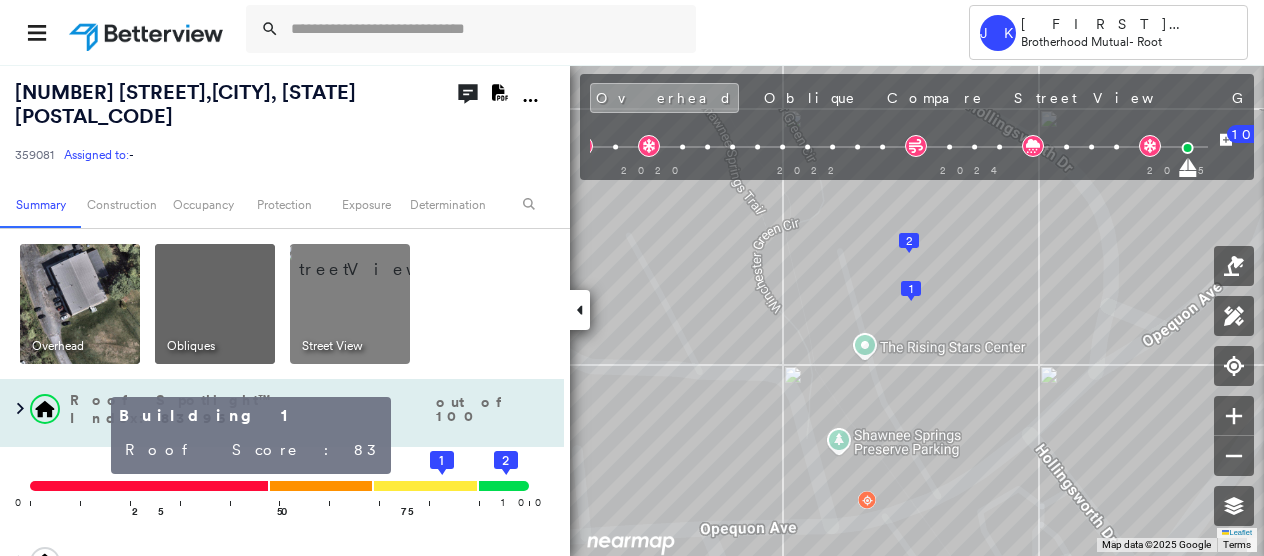 click on "1" 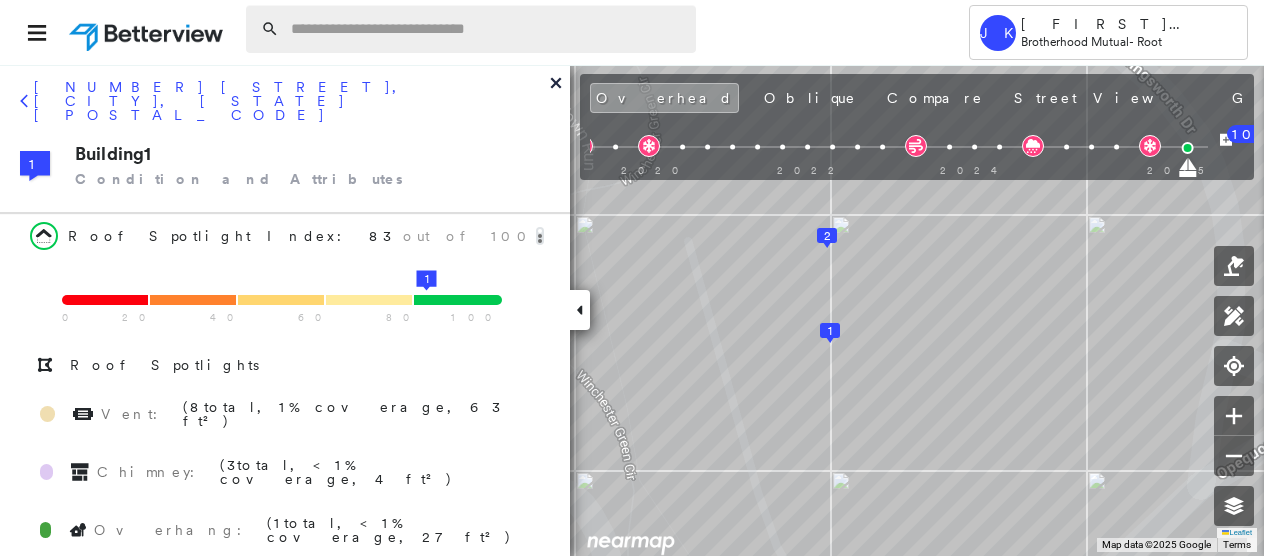 click at bounding box center [487, 29] 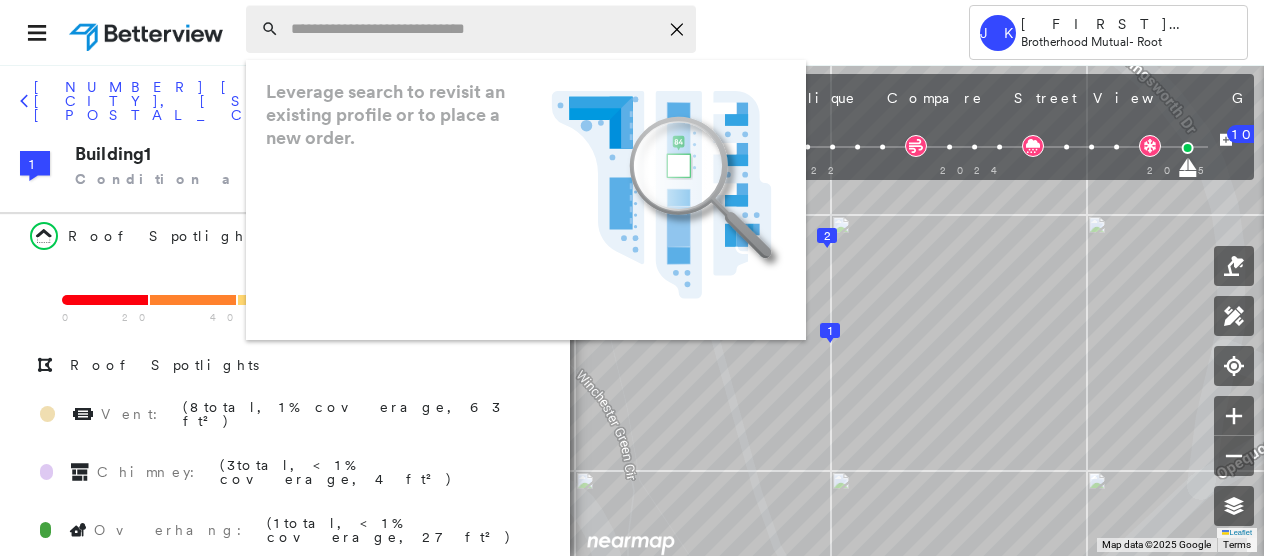 click at bounding box center (474, 29) 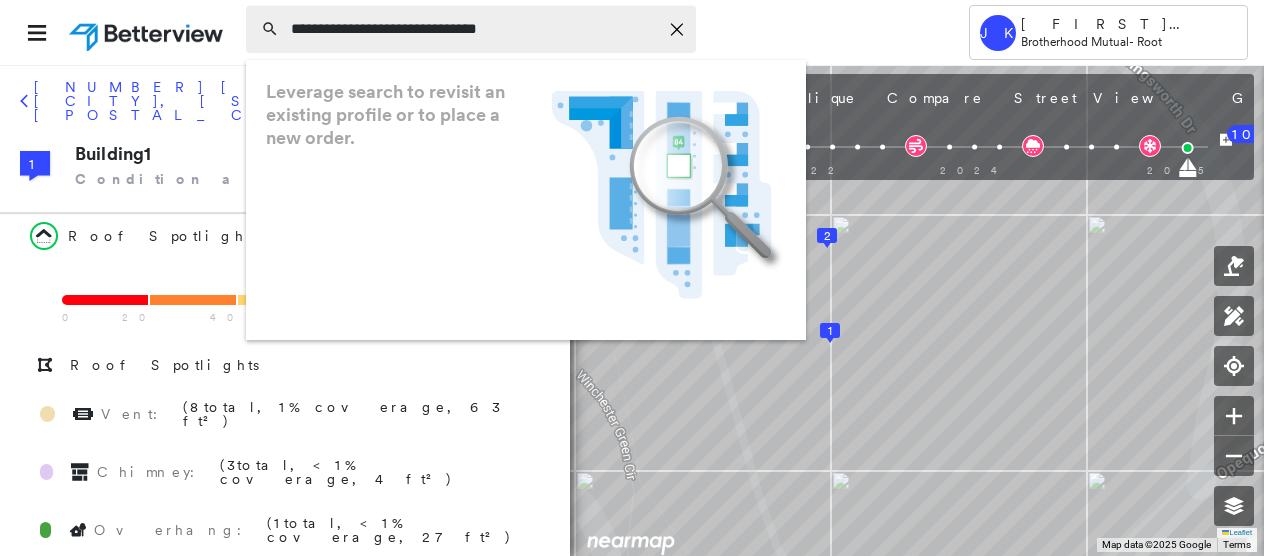 drag, startPoint x: 538, startPoint y: 30, endPoint x: 651, endPoint y: 72, distance: 120.552895 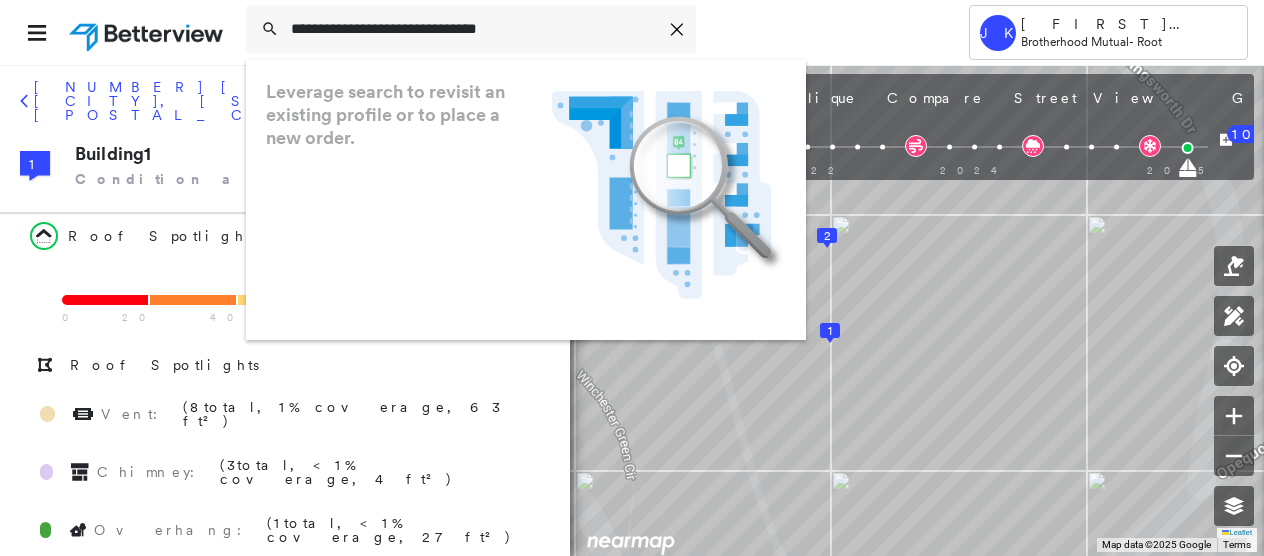 click on "**********" at bounding box center (474, 29) 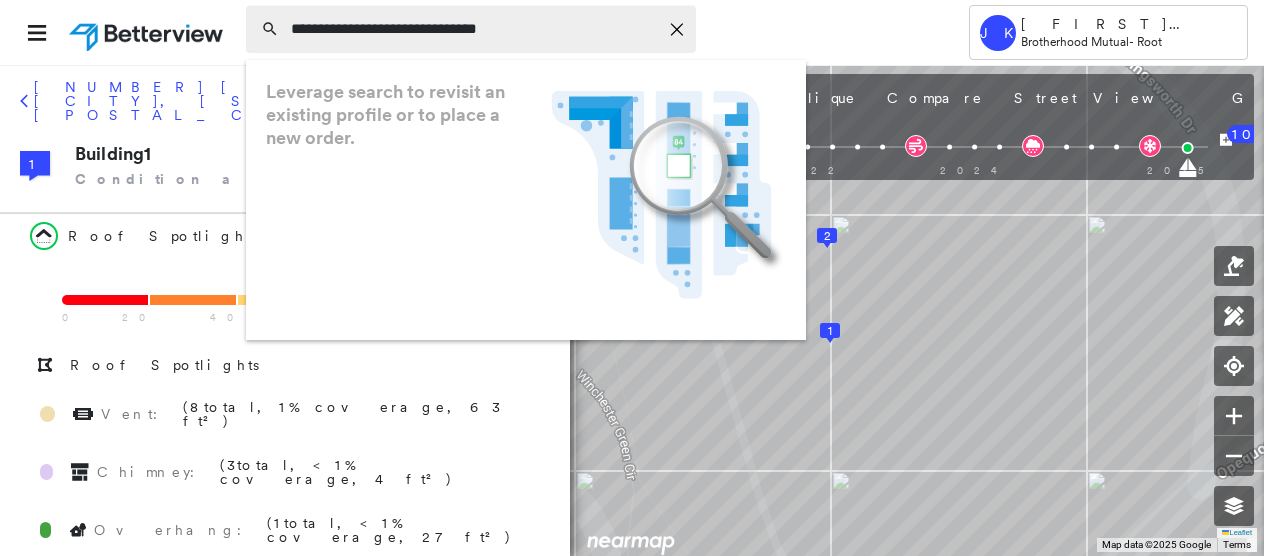 click on "**********" at bounding box center [474, 29] 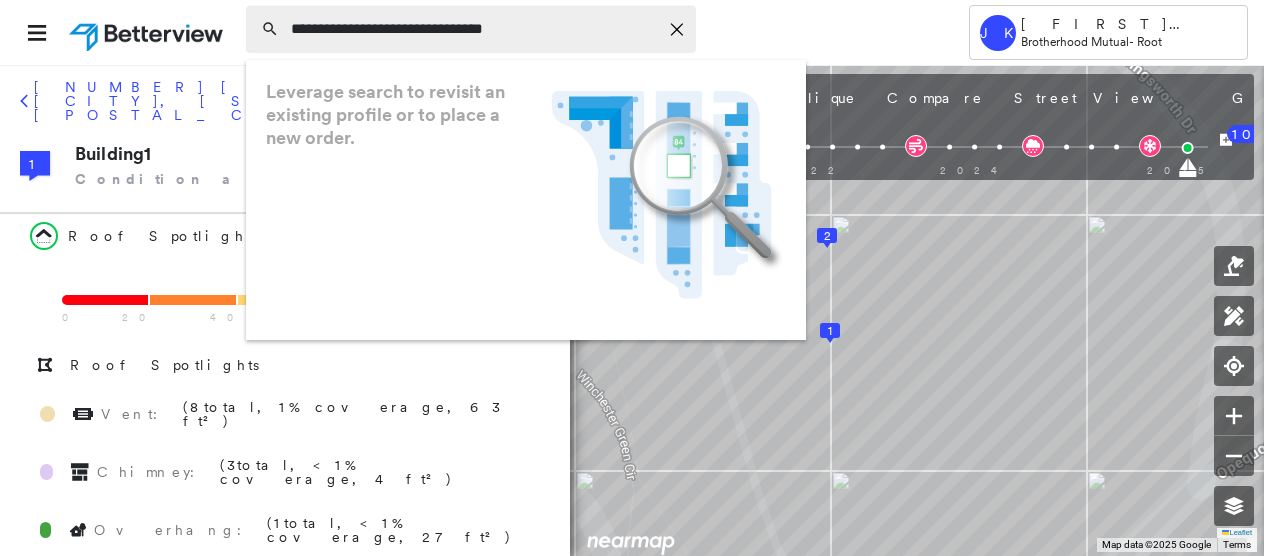 click on "**********" at bounding box center (474, 29) 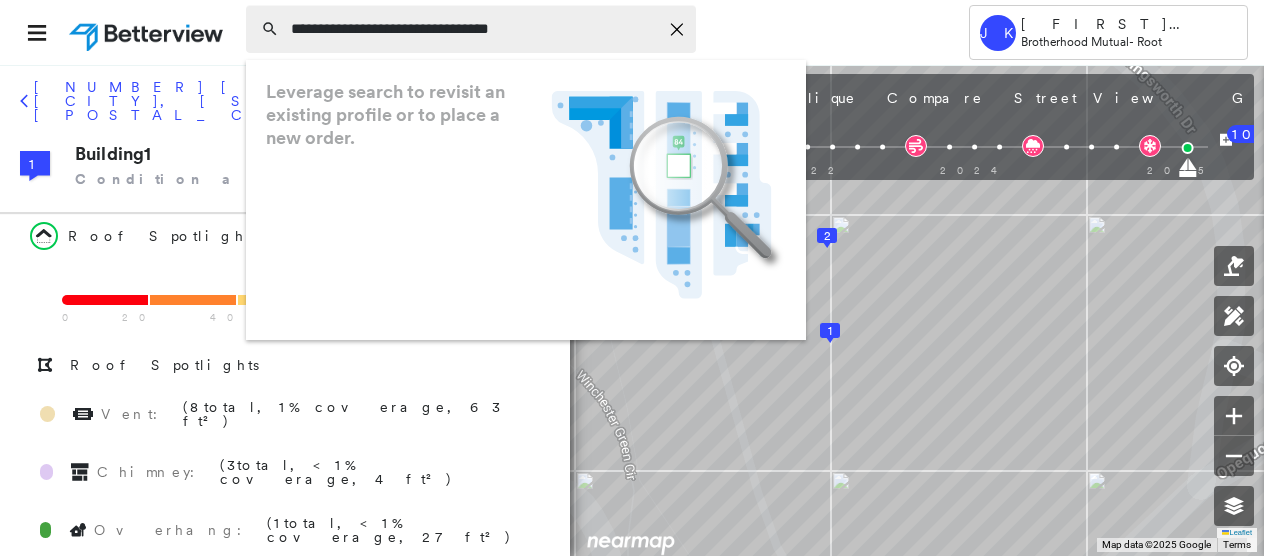 click on "**********" at bounding box center [474, 29] 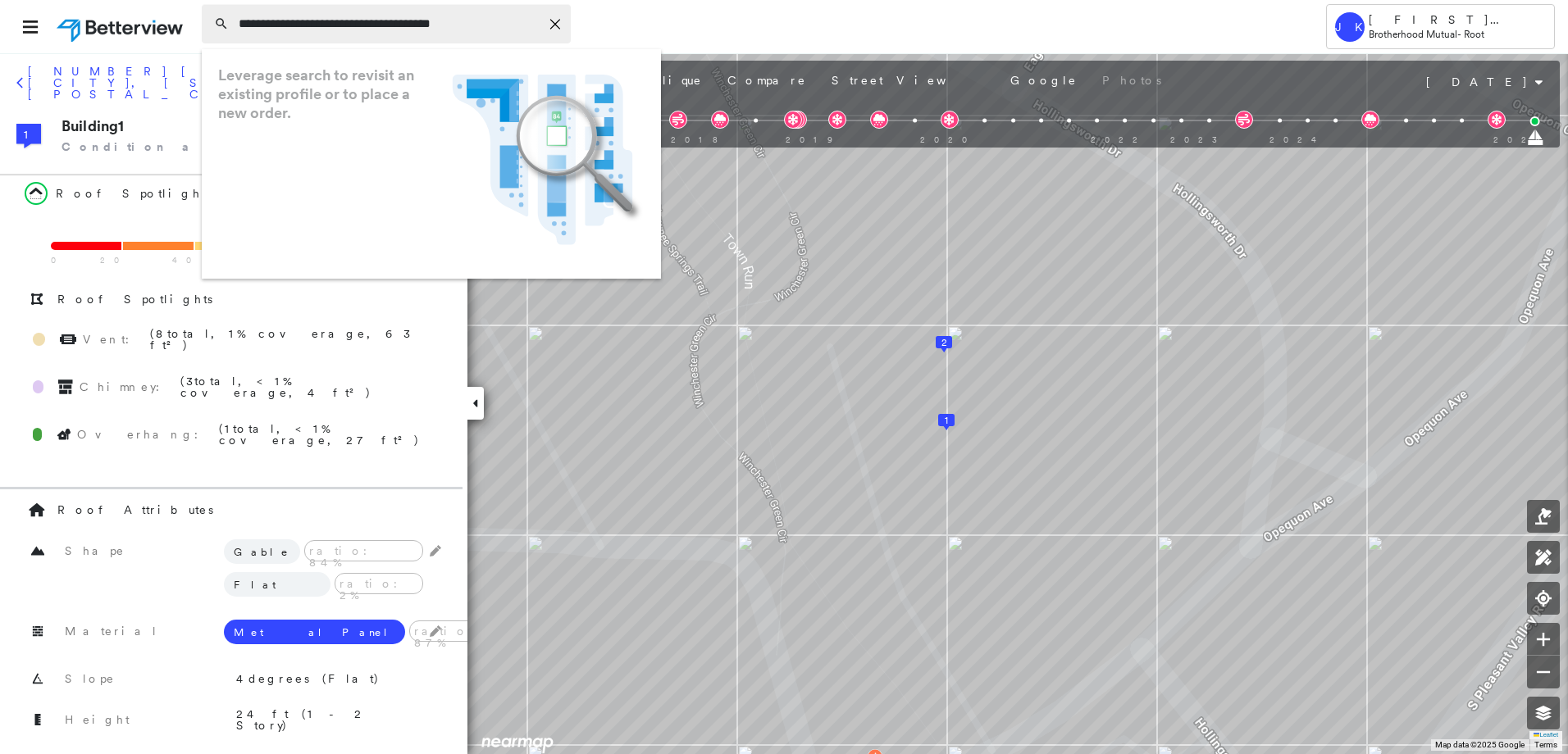 click on "**********" at bounding box center [389, 24] 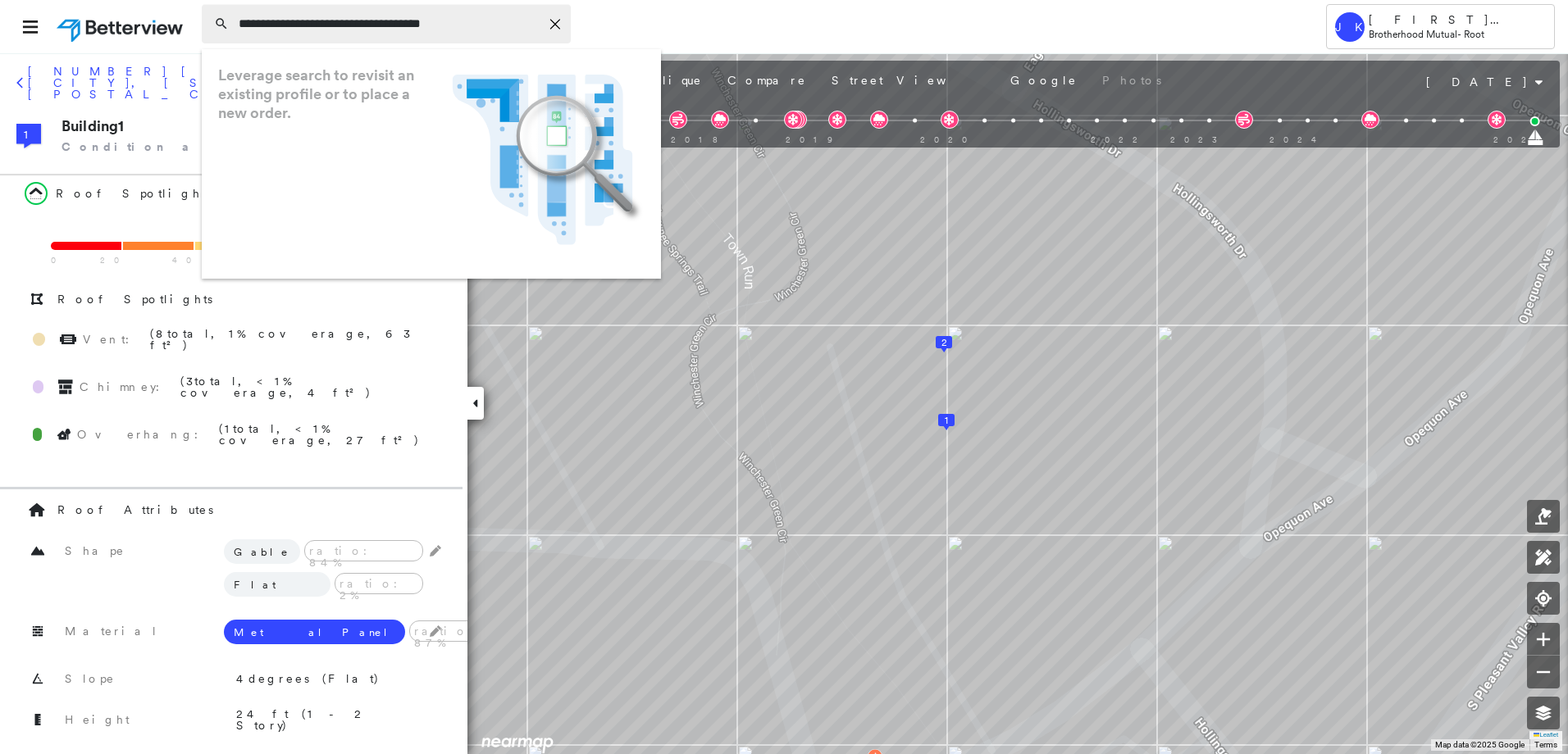 click on "**********" at bounding box center [389, 24] 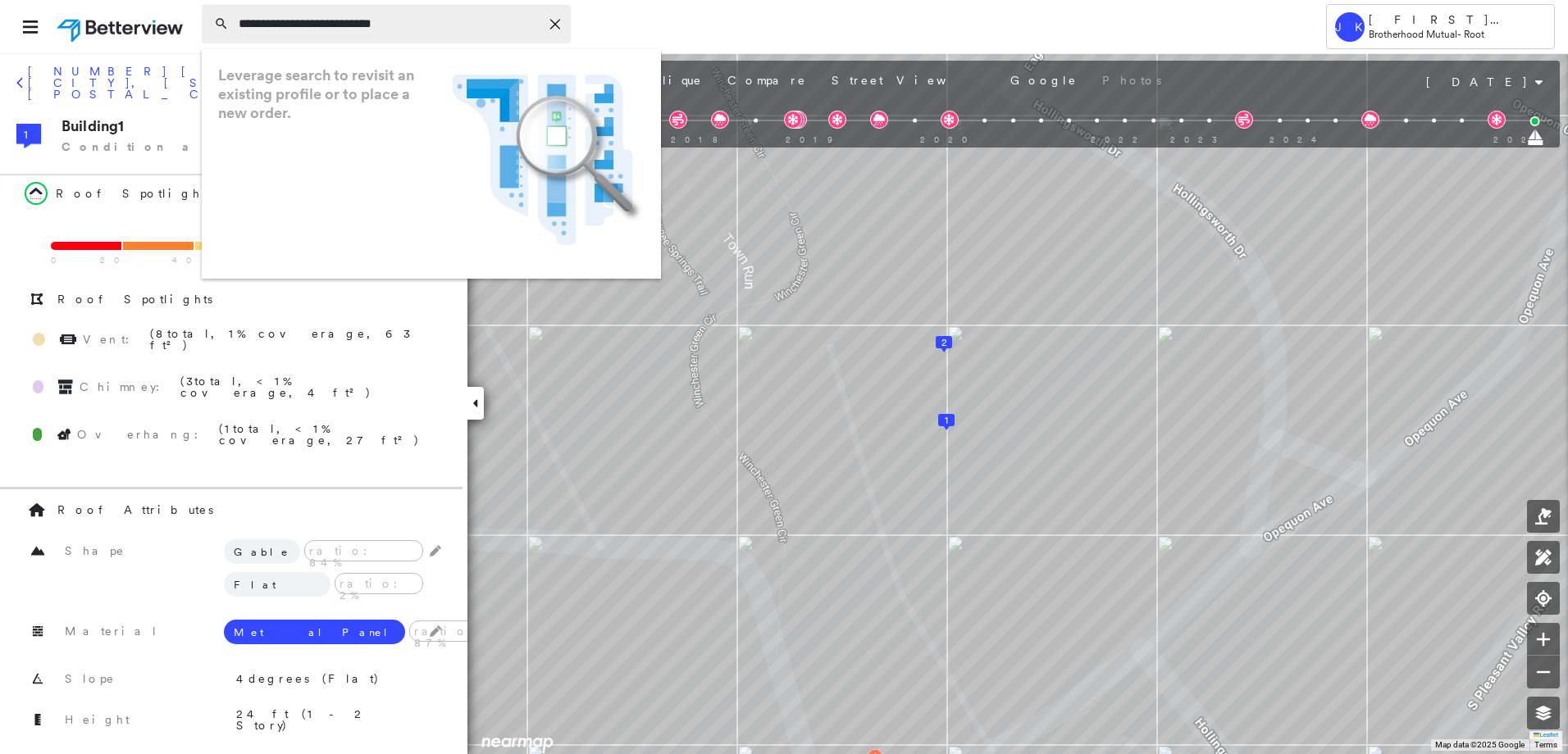 type on "**********" 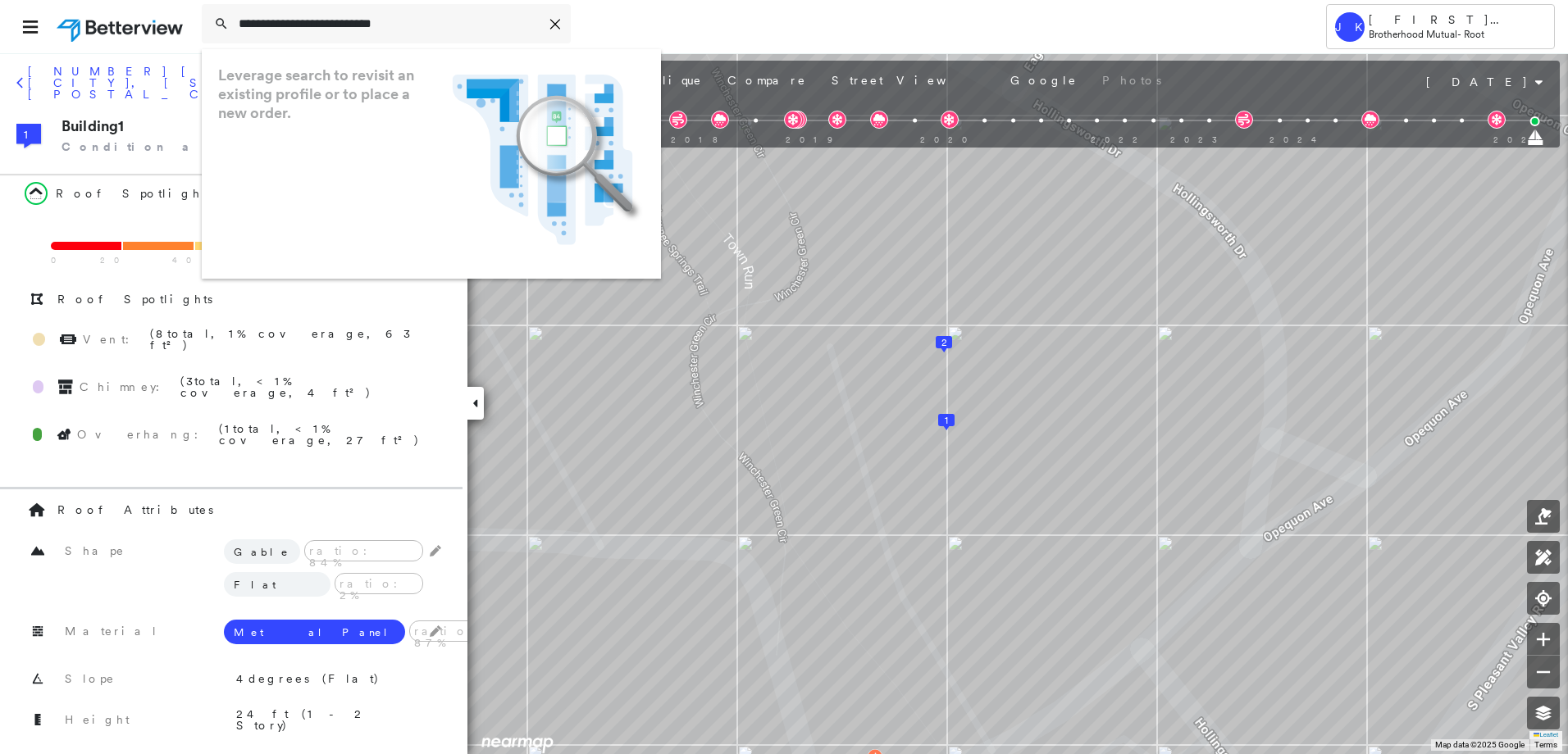 drag, startPoint x: 413, startPoint y: 15, endPoint x: 95, endPoint y: 19, distance: 318.0252 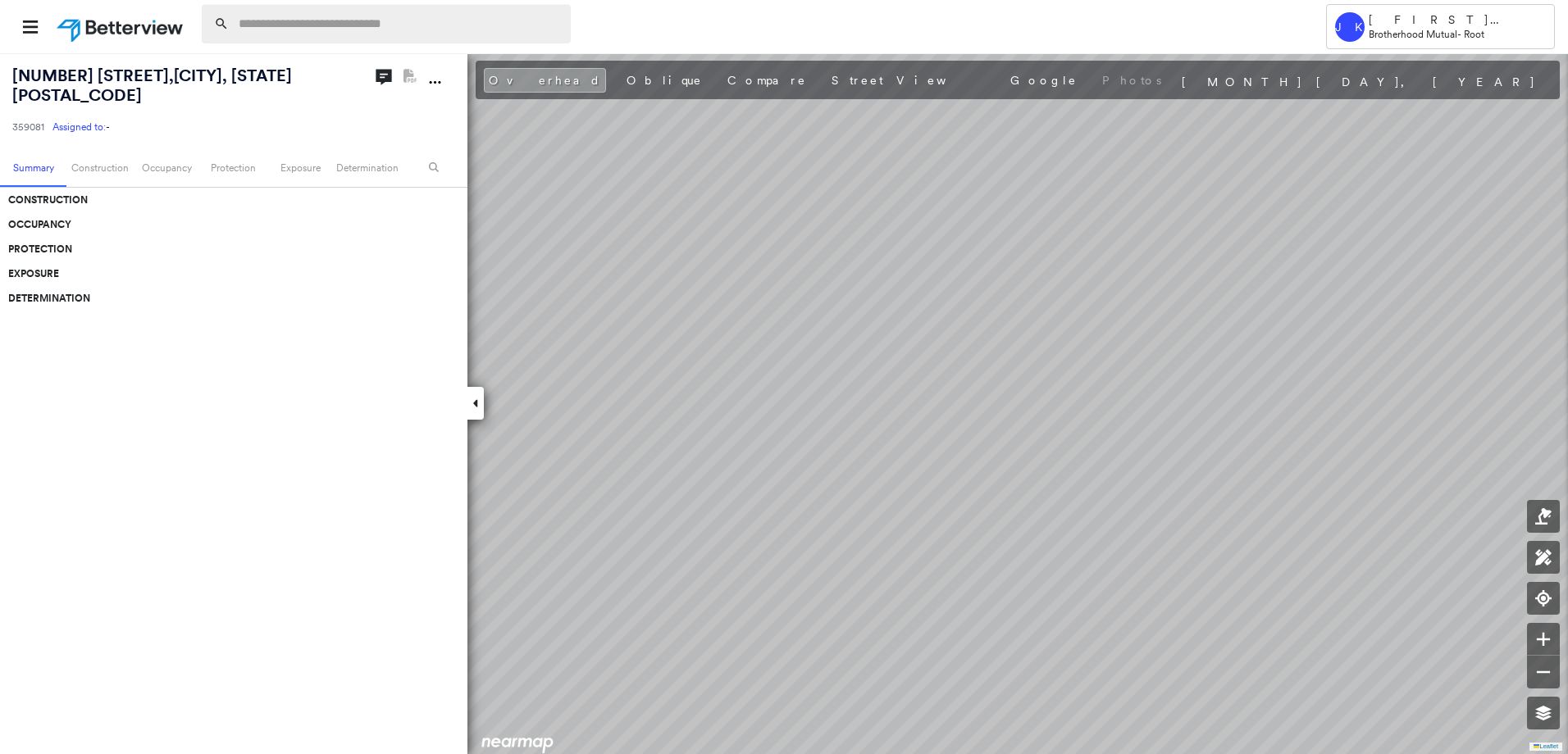 click at bounding box center [399, 24] 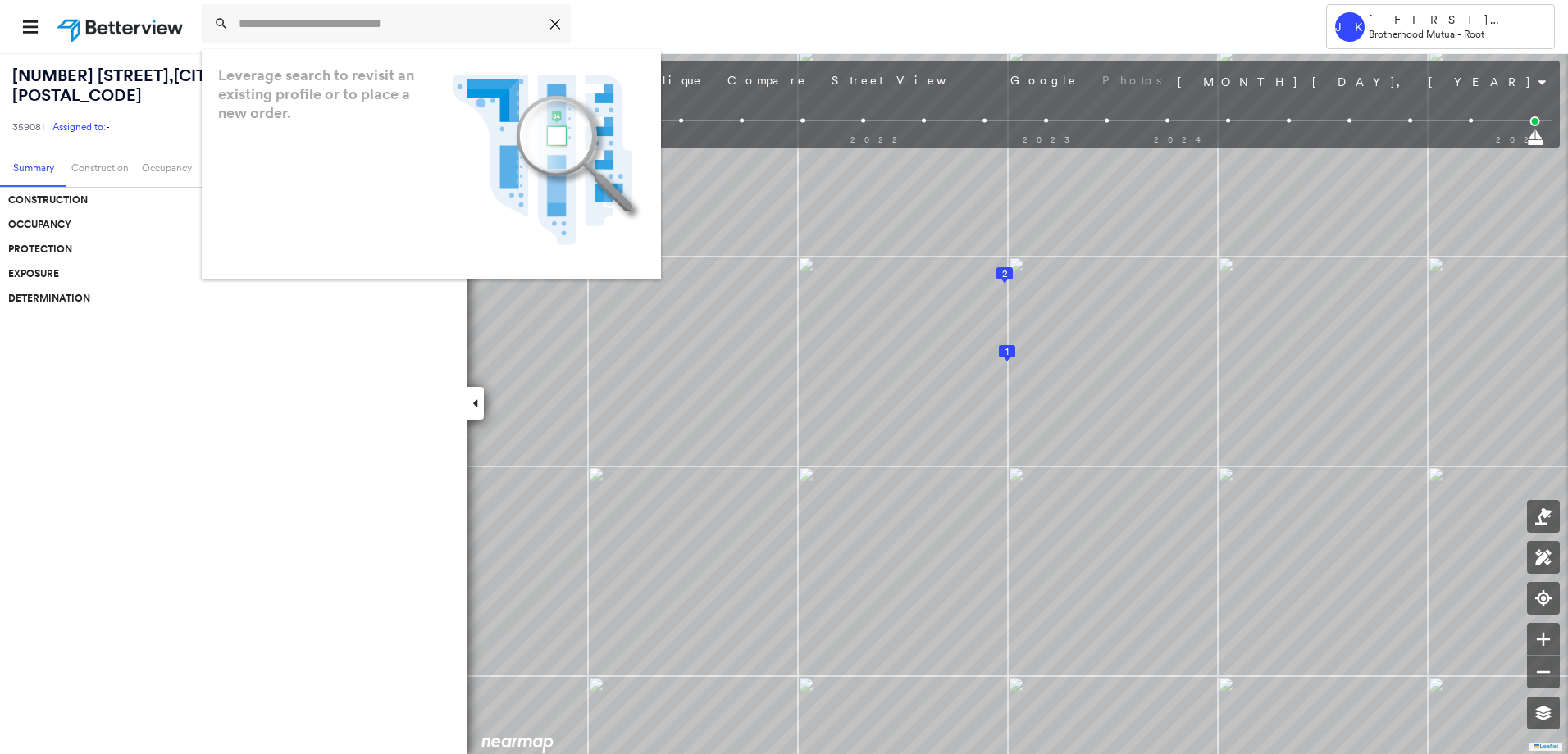 type on "**********" 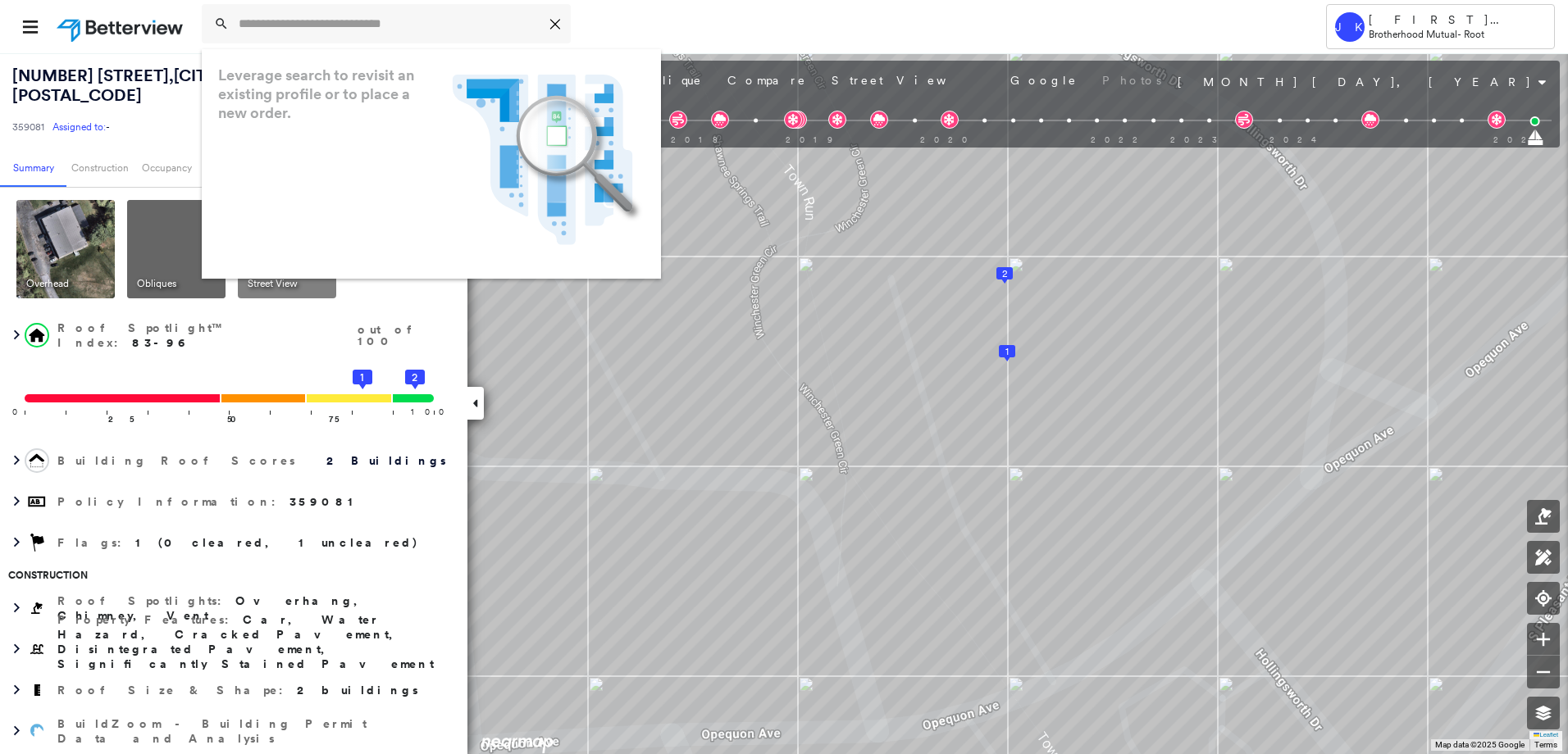 scroll, scrollTop: 0, scrollLeft: 0, axis: both 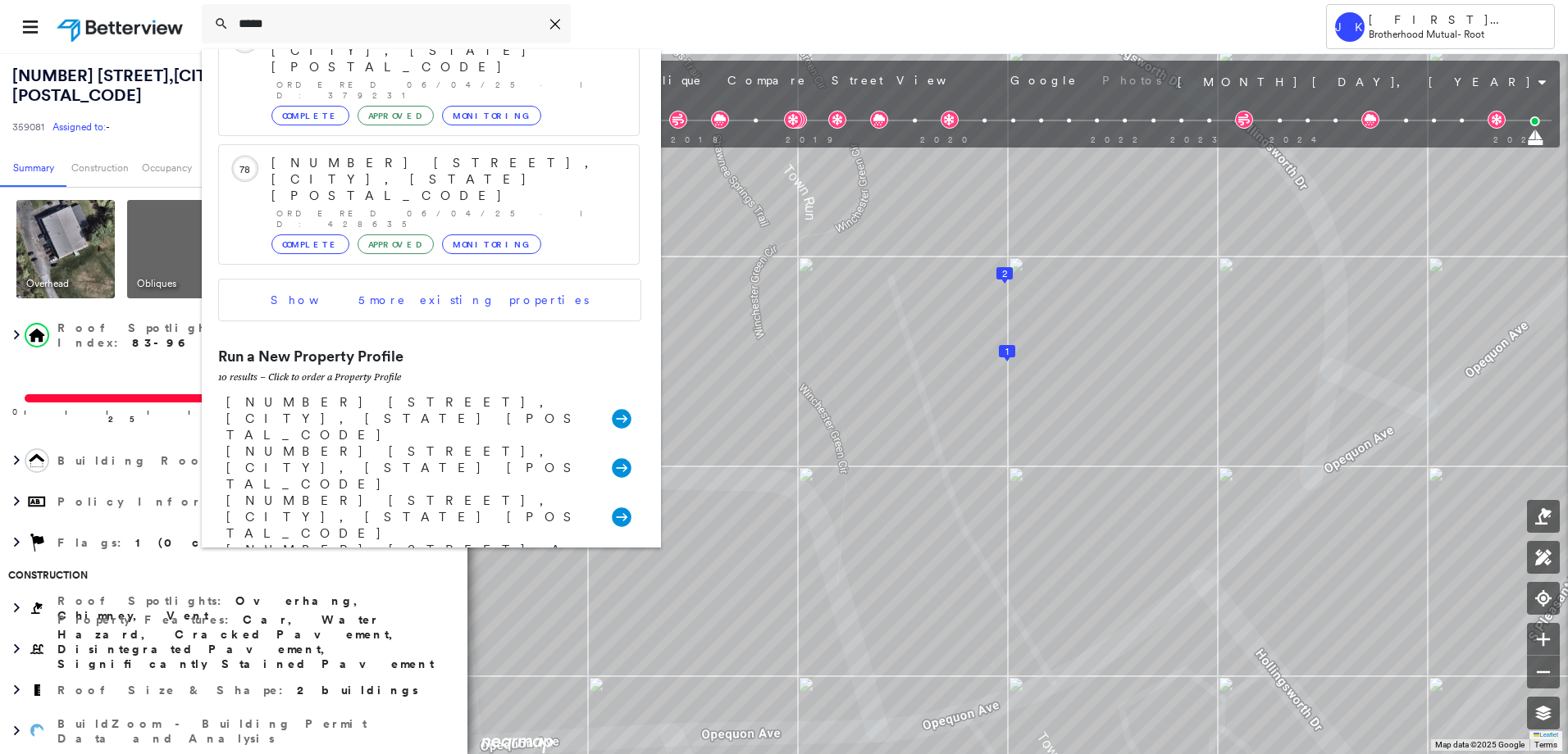 type on "*****" 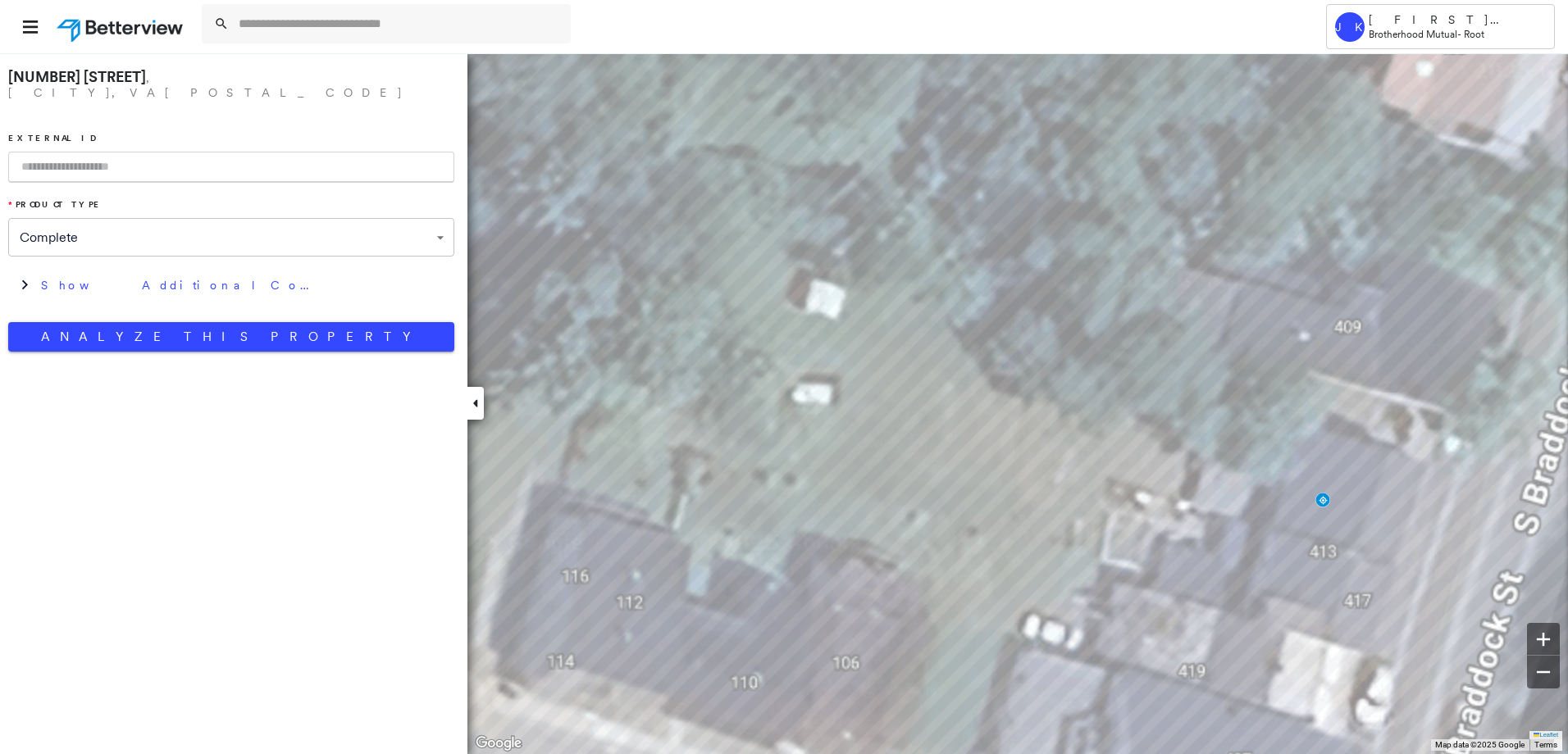 click at bounding box center [231, 167] 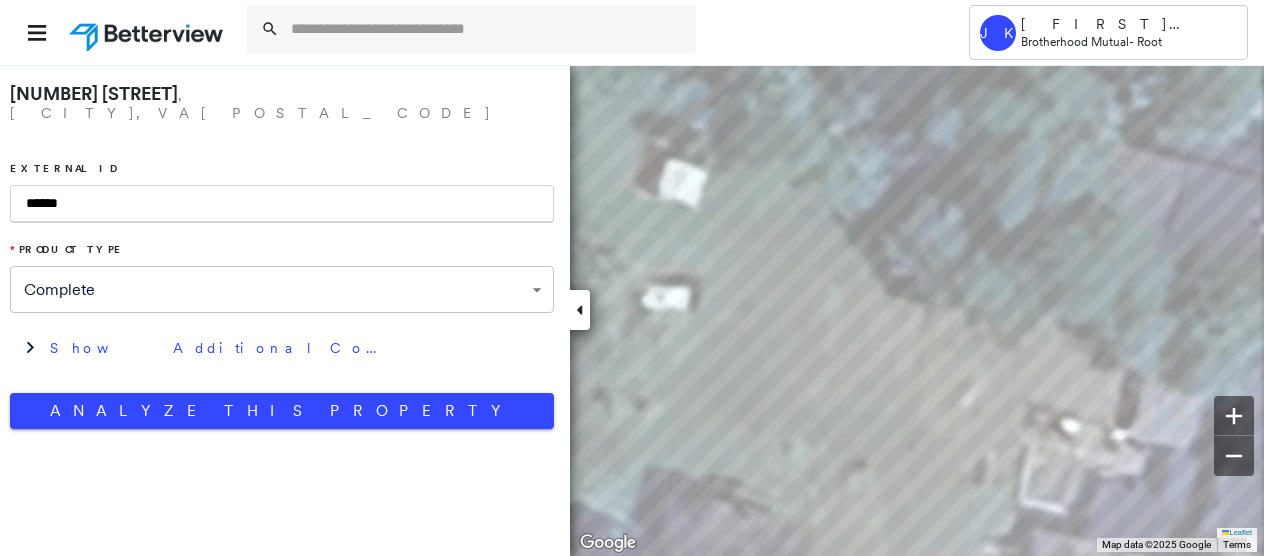 type on "******" 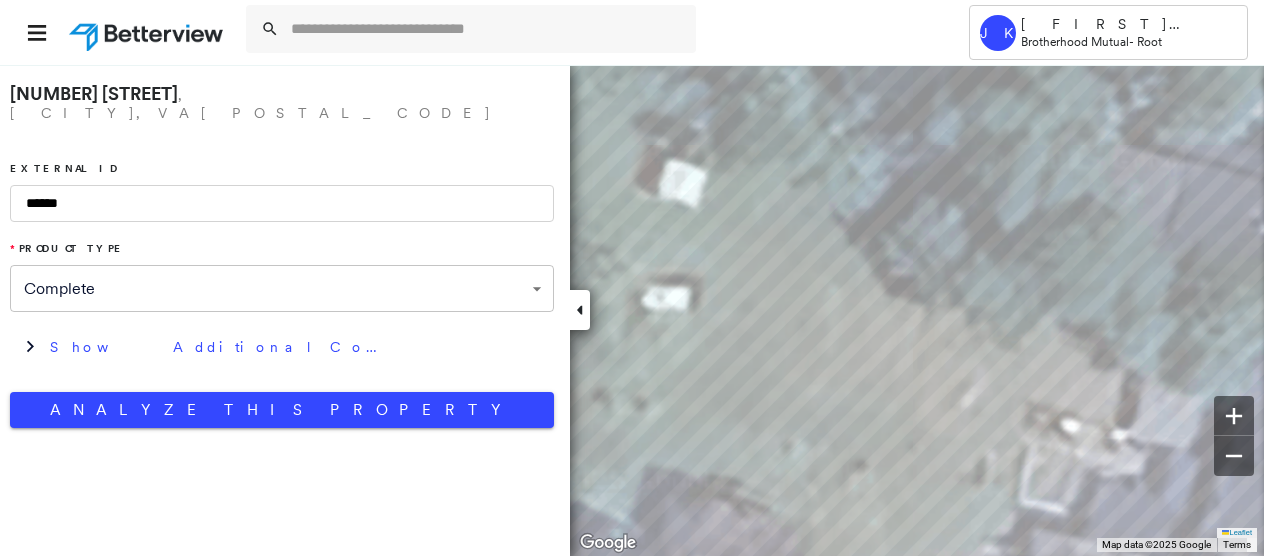 click on "**********" at bounding box center (632, 278) 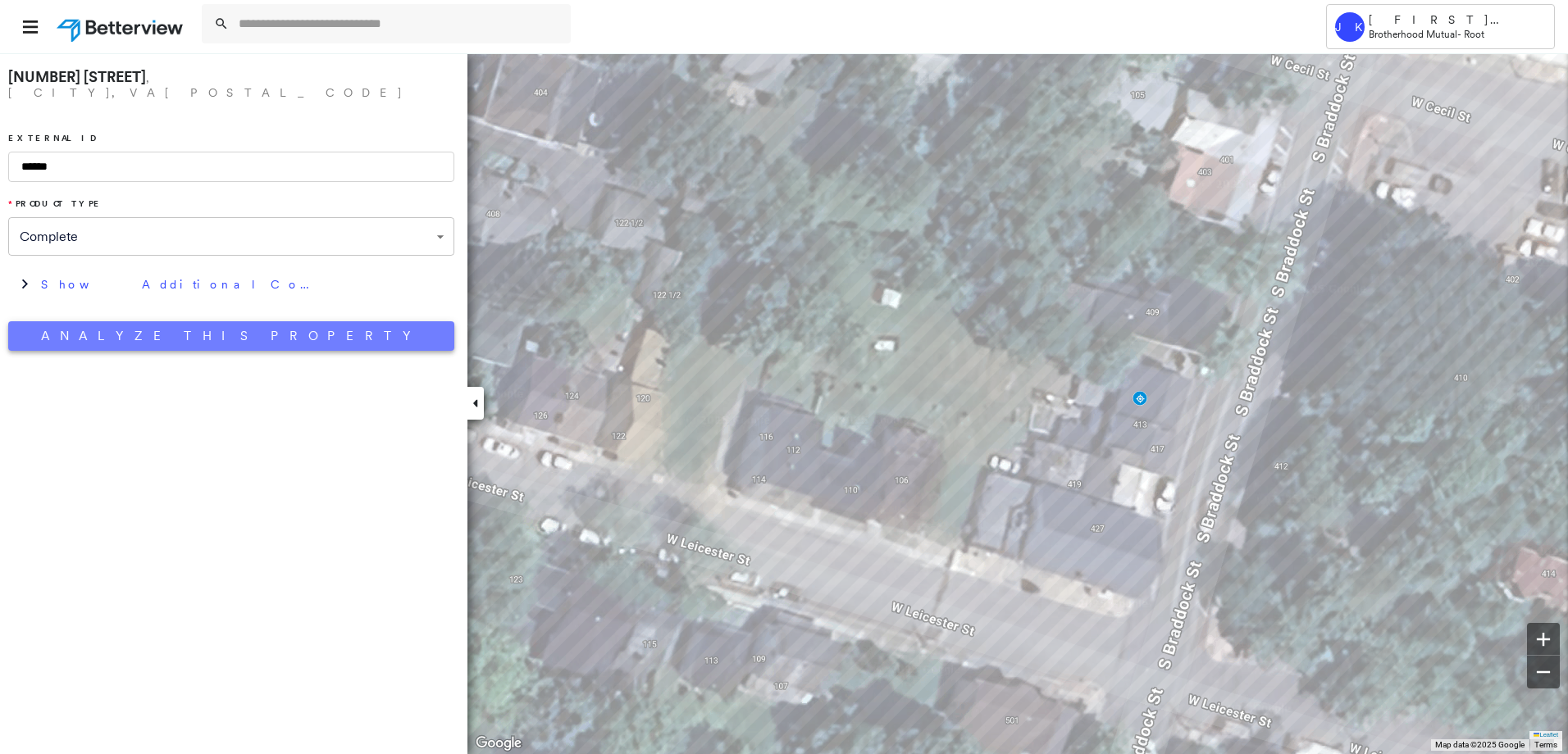 click on "Analyze This Property" at bounding box center [231, 336] 